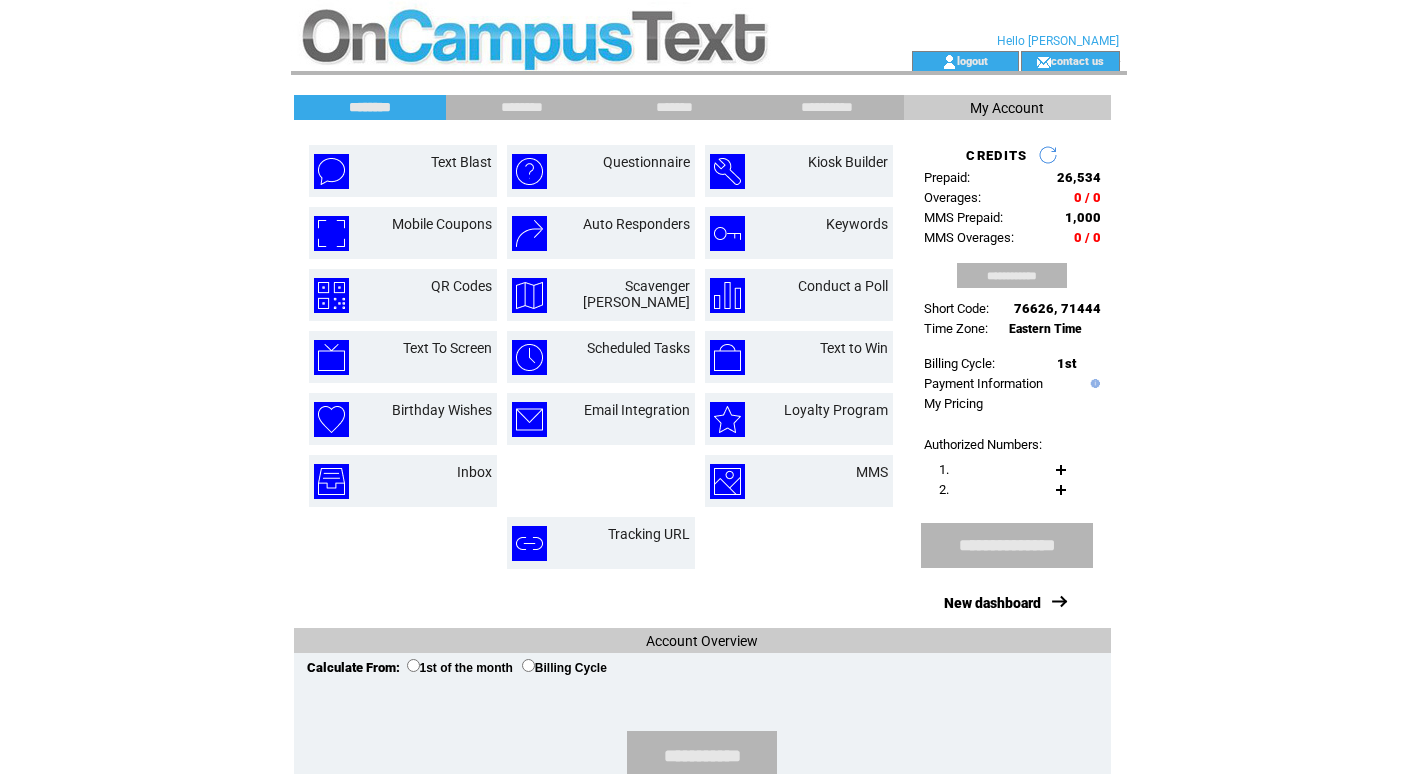 scroll, scrollTop: 0, scrollLeft: 0, axis: both 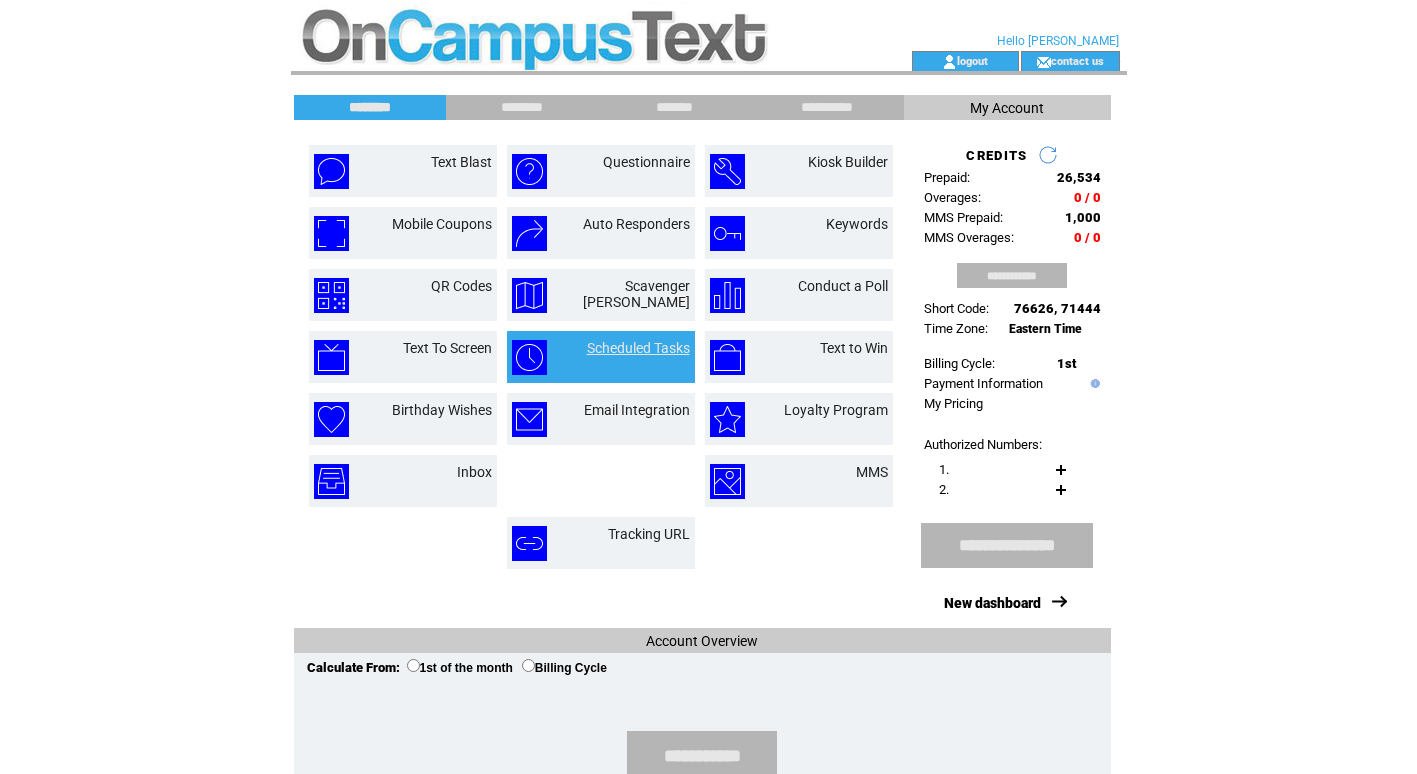 click on "Scheduled Tasks" at bounding box center (638, 348) 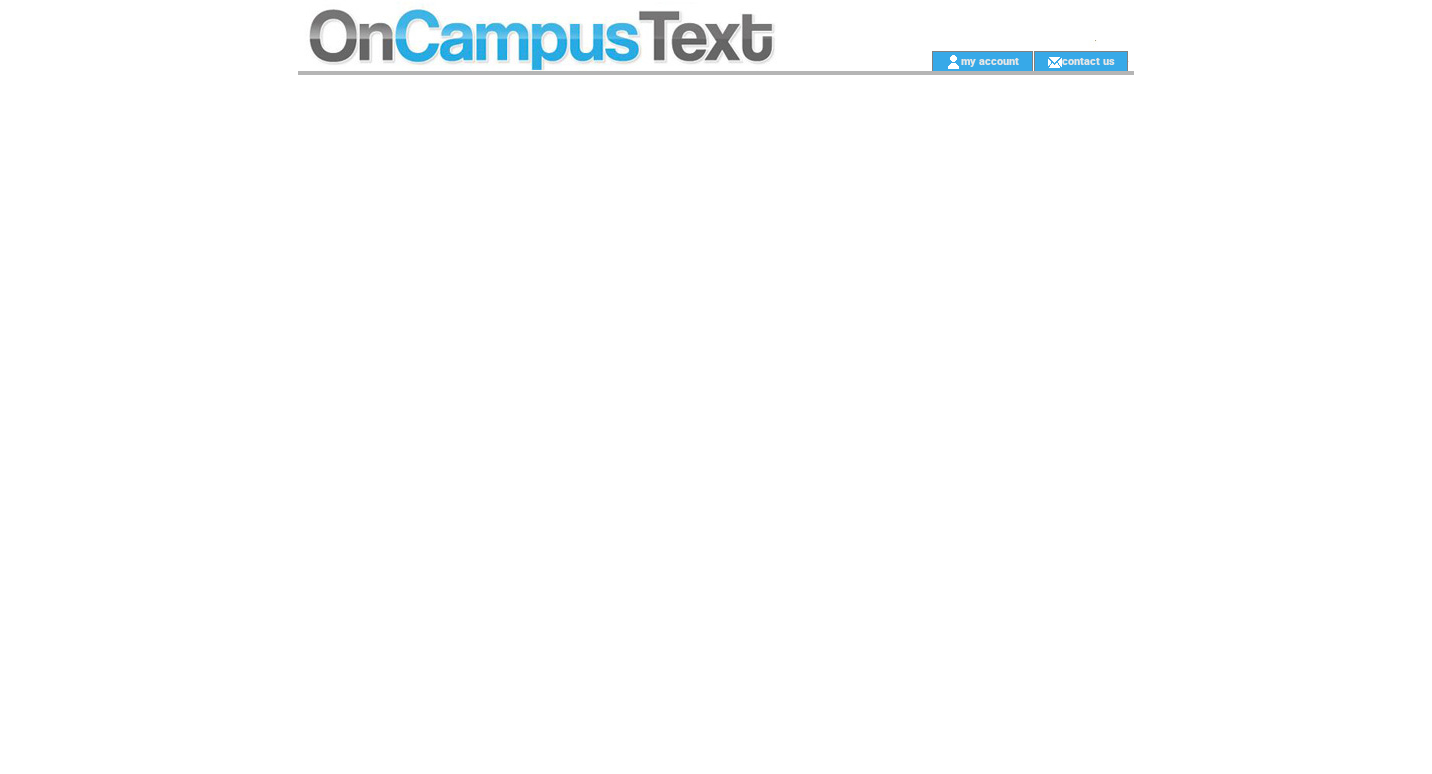 scroll, scrollTop: 0, scrollLeft: 0, axis: both 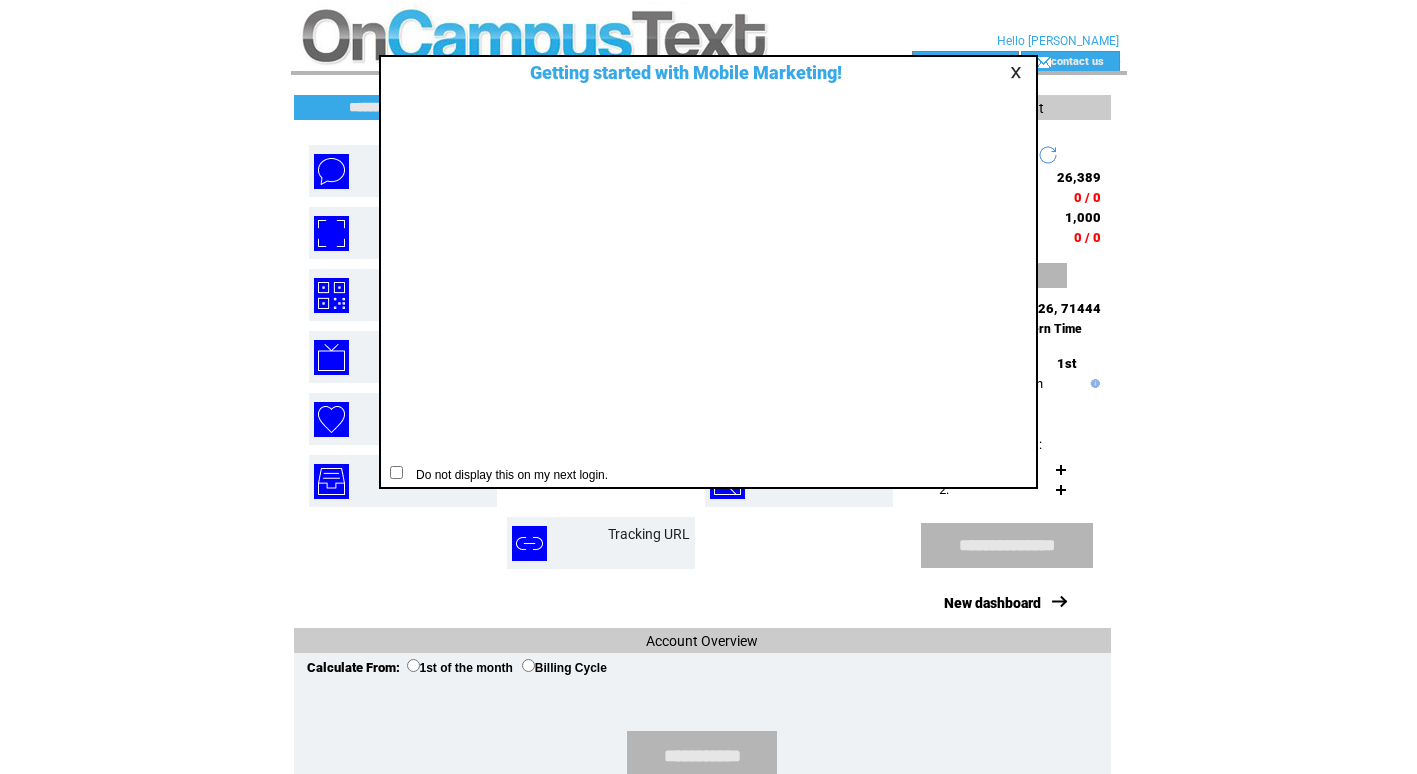 click at bounding box center (1019, 72) 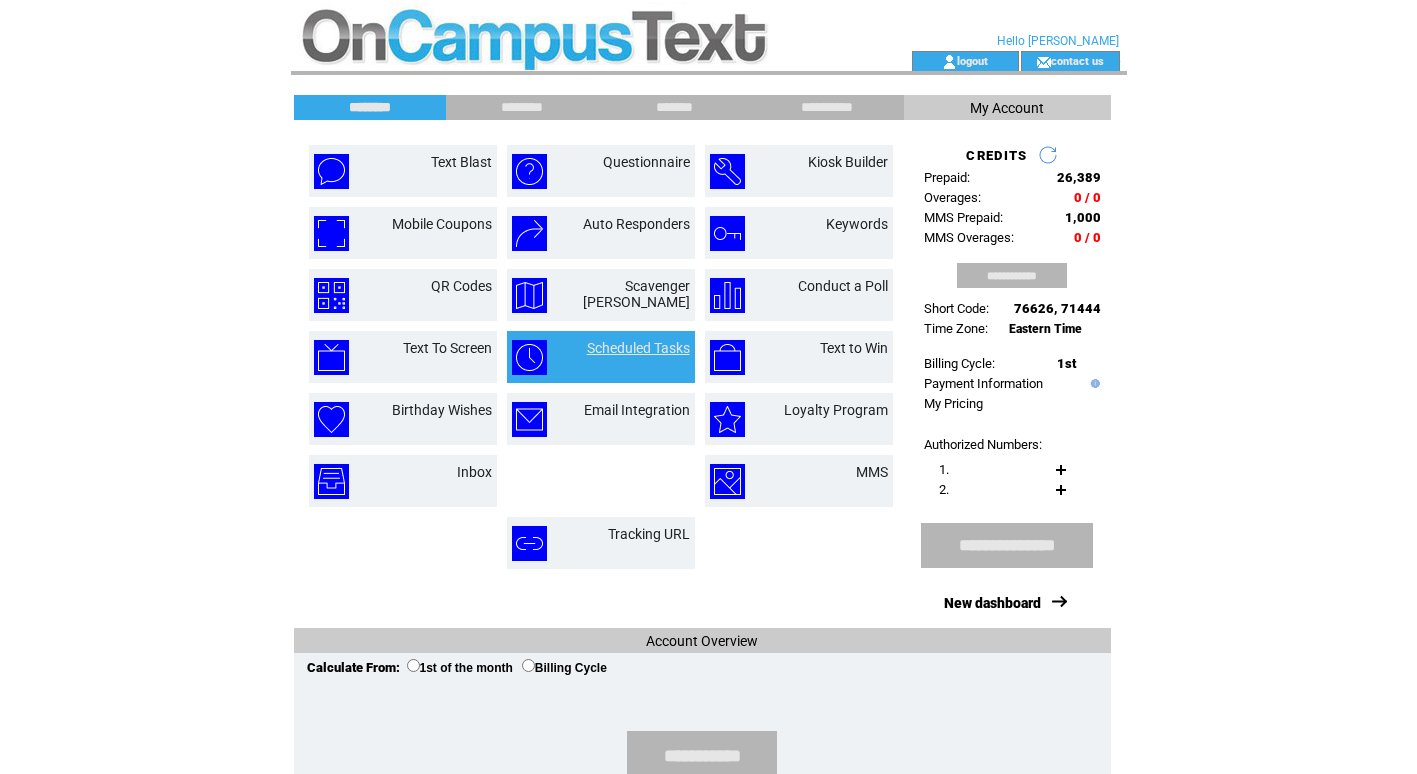 click on "Scheduled Tasks" at bounding box center [638, 348] 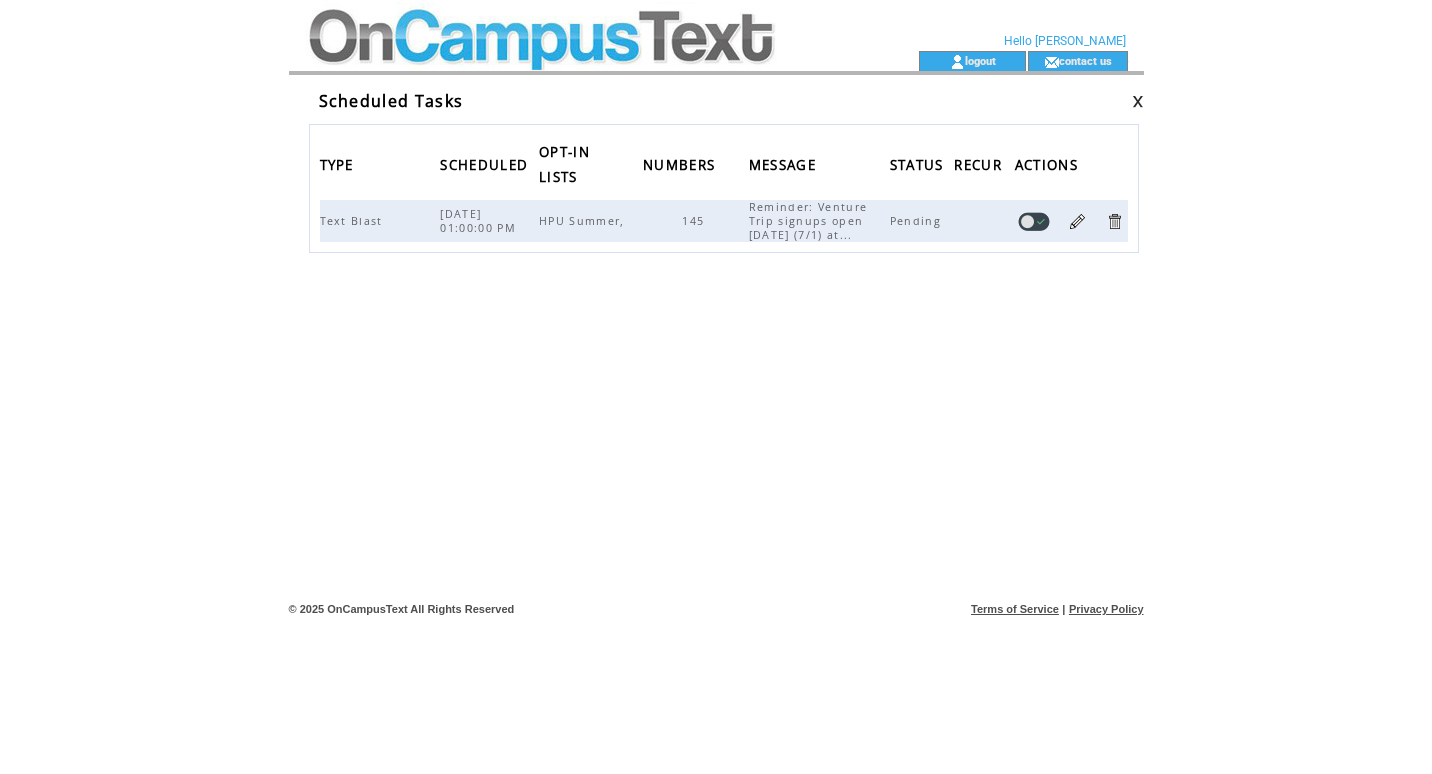scroll, scrollTop: 0, scrollLeft: 0, axis: both 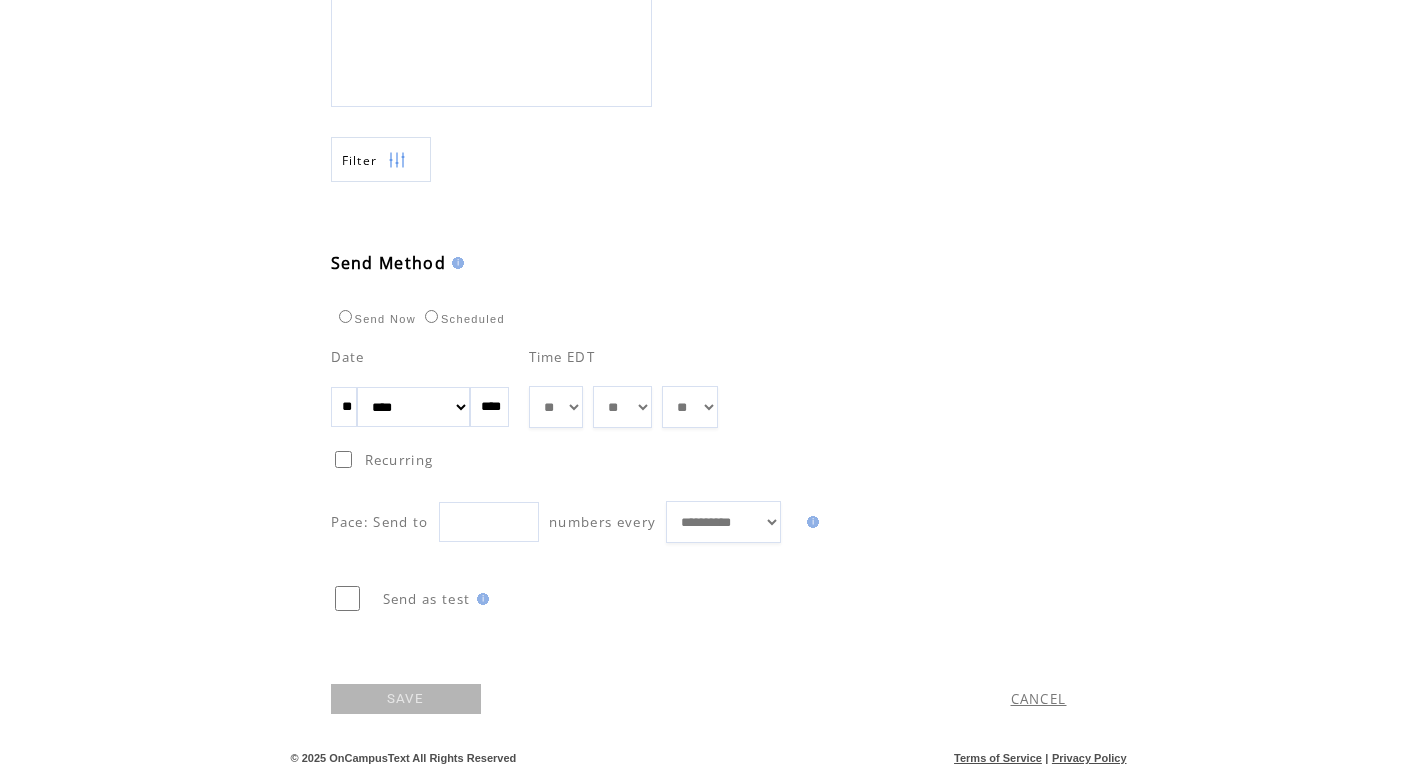 click on "** 	 ** 	 ** 	 ** 	 ** 	 ** 	 ** 	 ** 	 ** 	 ** 	 ** 	 ** 	 **" at bounding box center [556, 407] 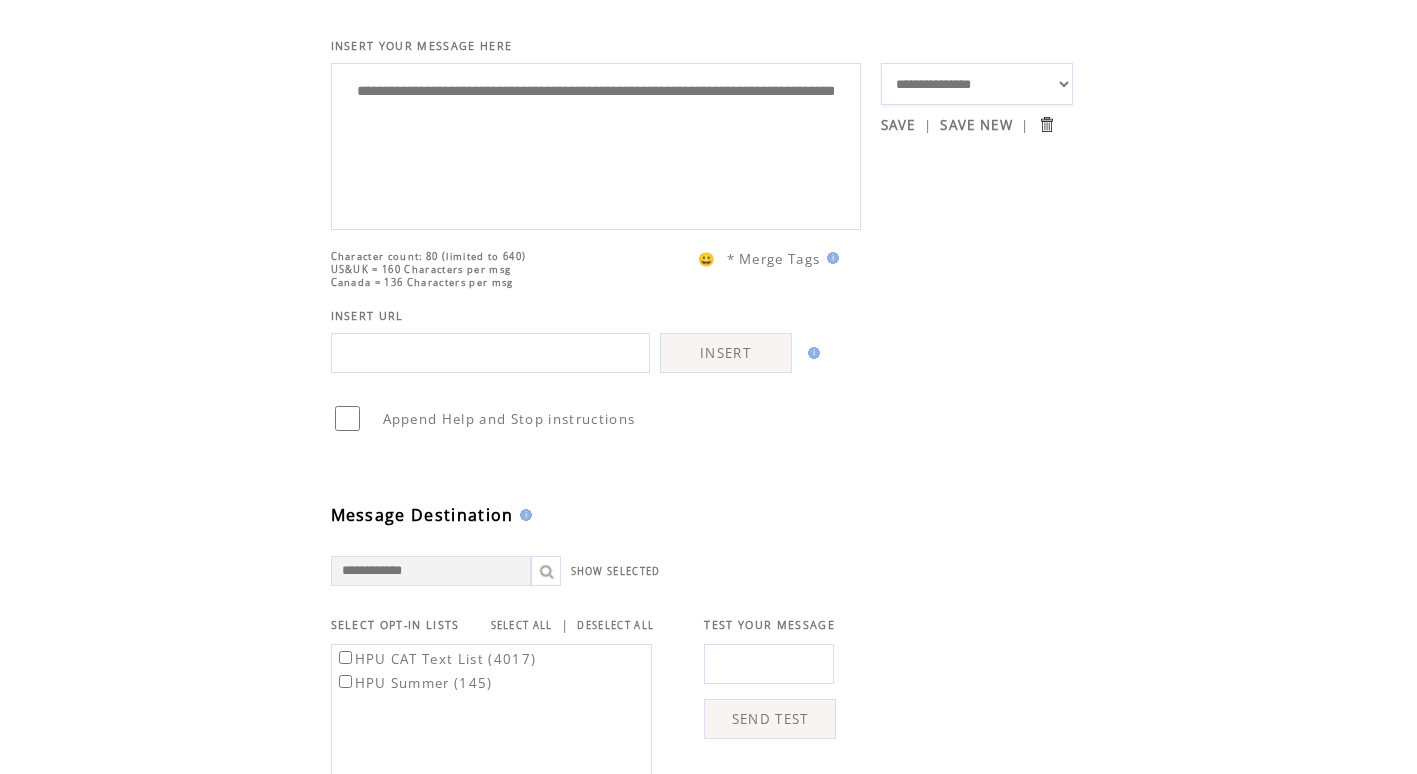 scroll, scrollTop: 0, scrollLeft: 0, axis: both 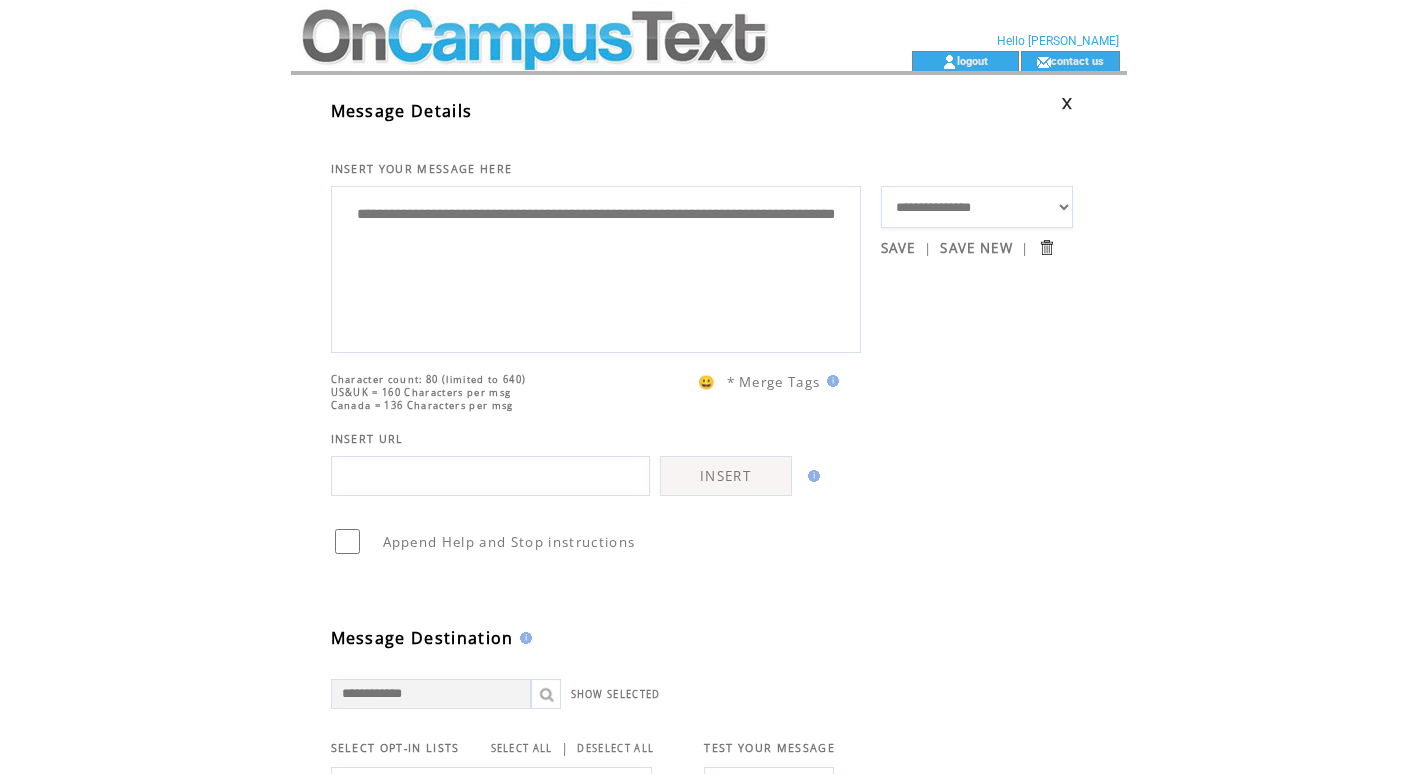 click on "**********" at bounding box center (596, 267) 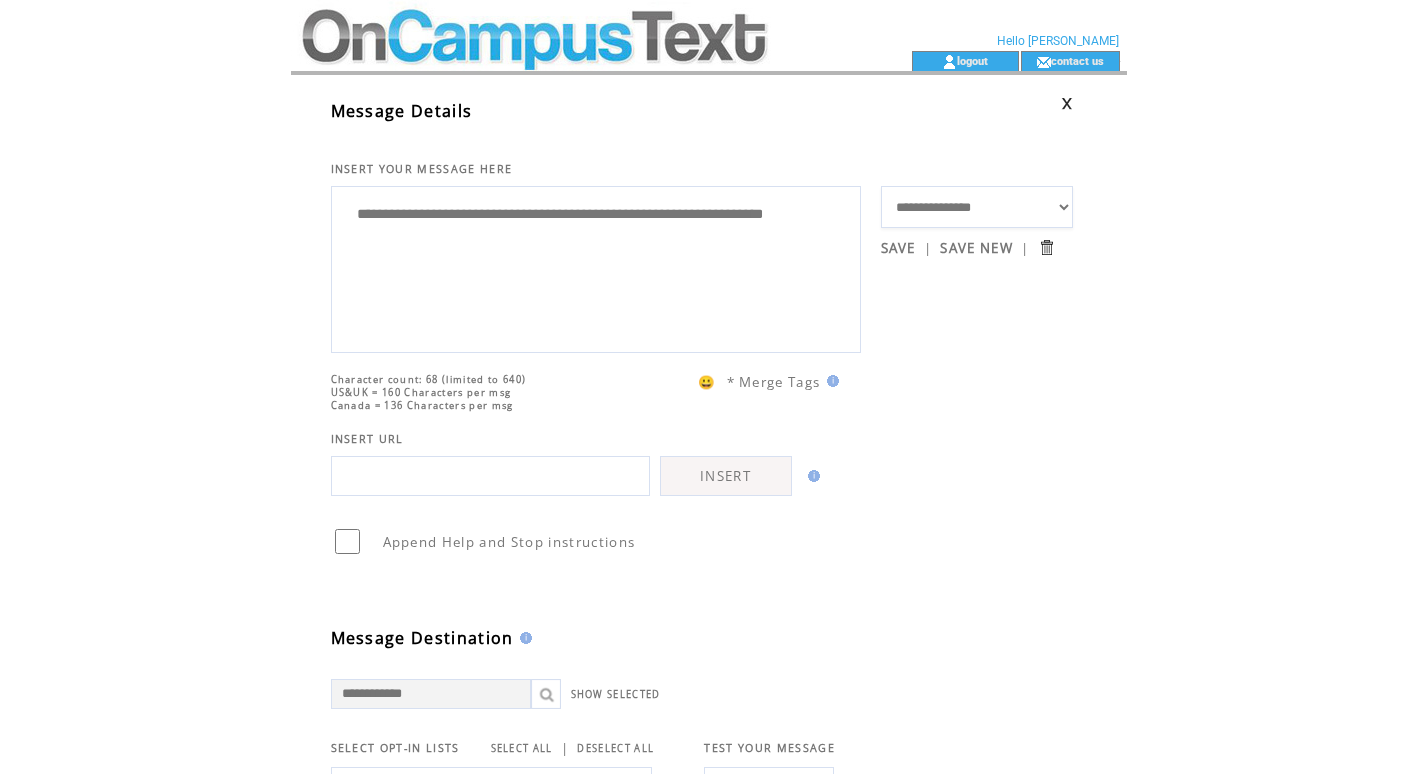 click on "**********" at bounding box center [596, 267] 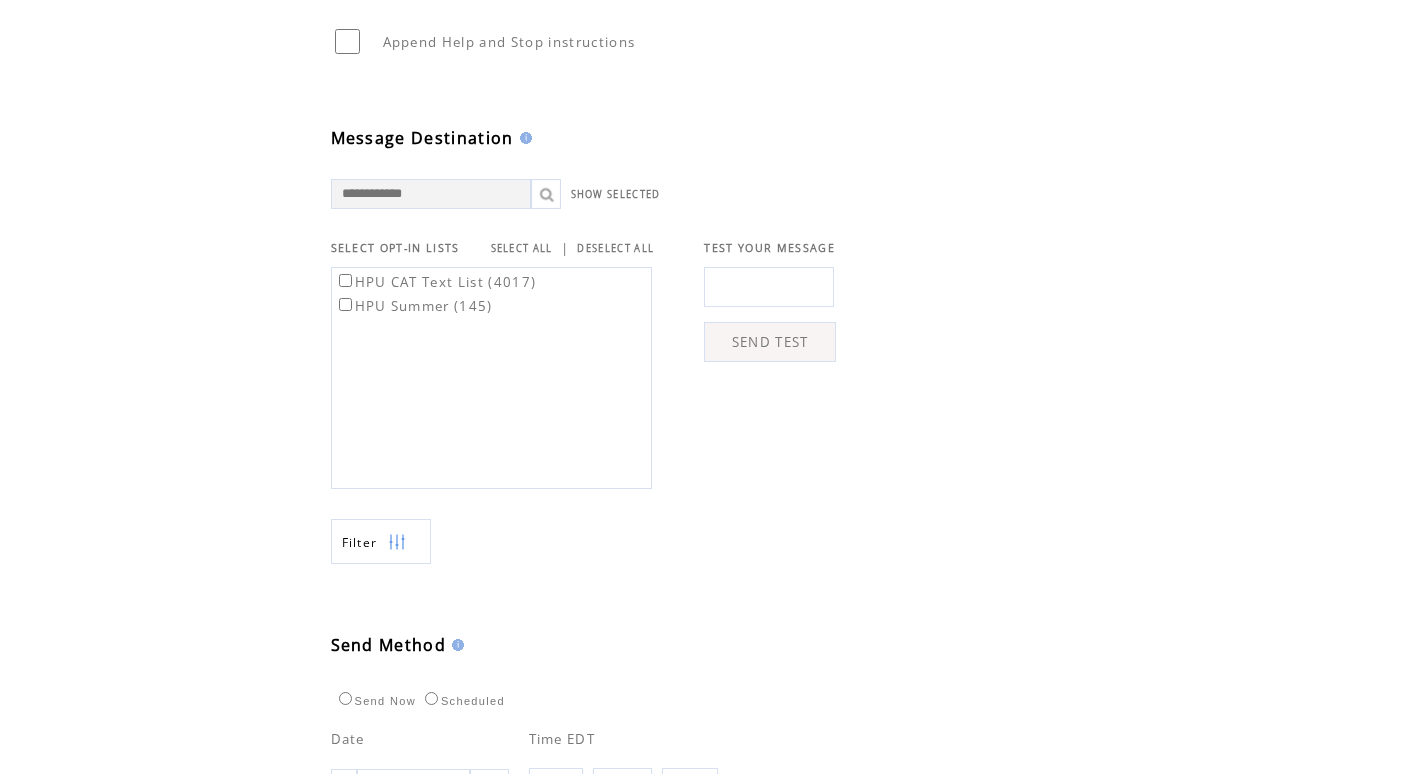 scroll, scrollTop: 882, scrollLeft: 0, axis: vertical 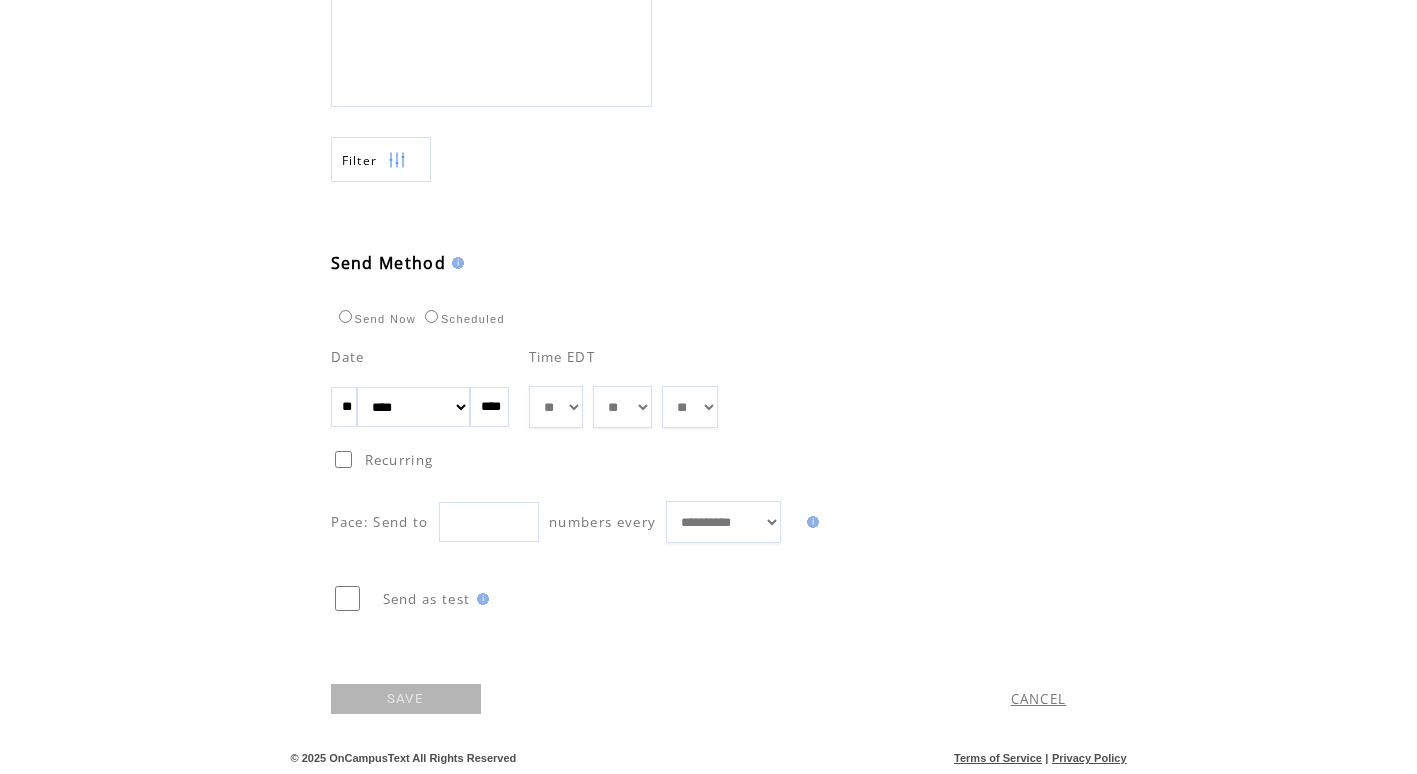 type on "**********" 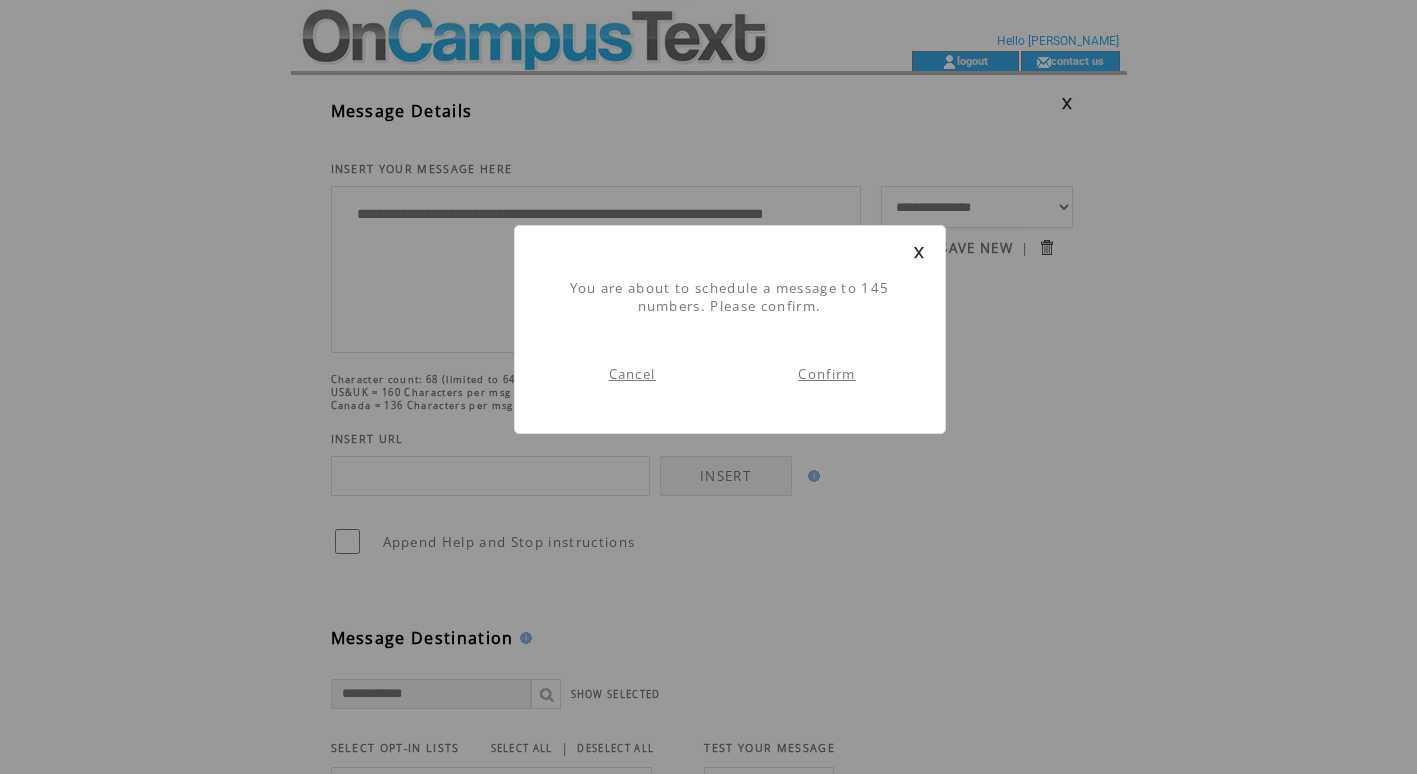 scroll, scrollTop: 1, scrollLeft: 0, axis: vertical 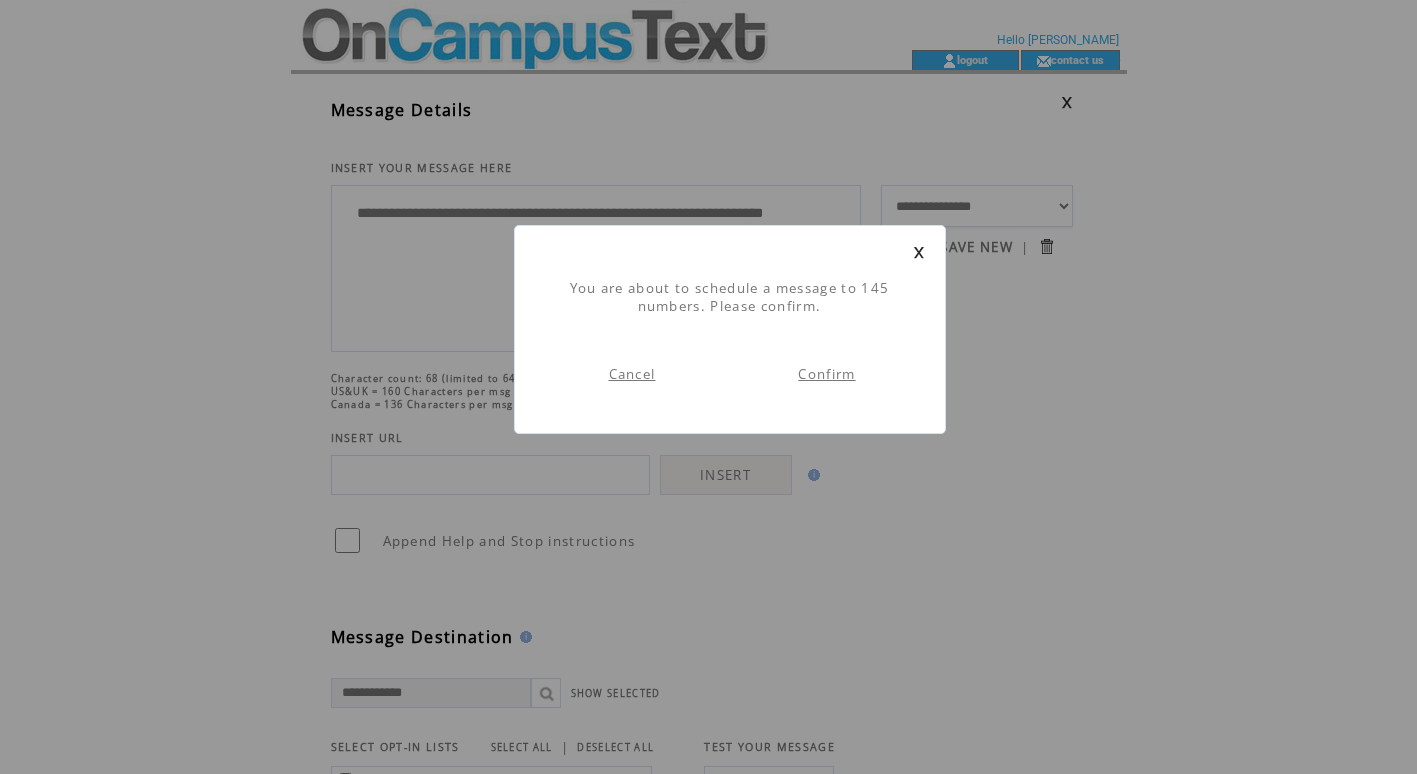 click on "Confirm" at bounding box center [826, 374] 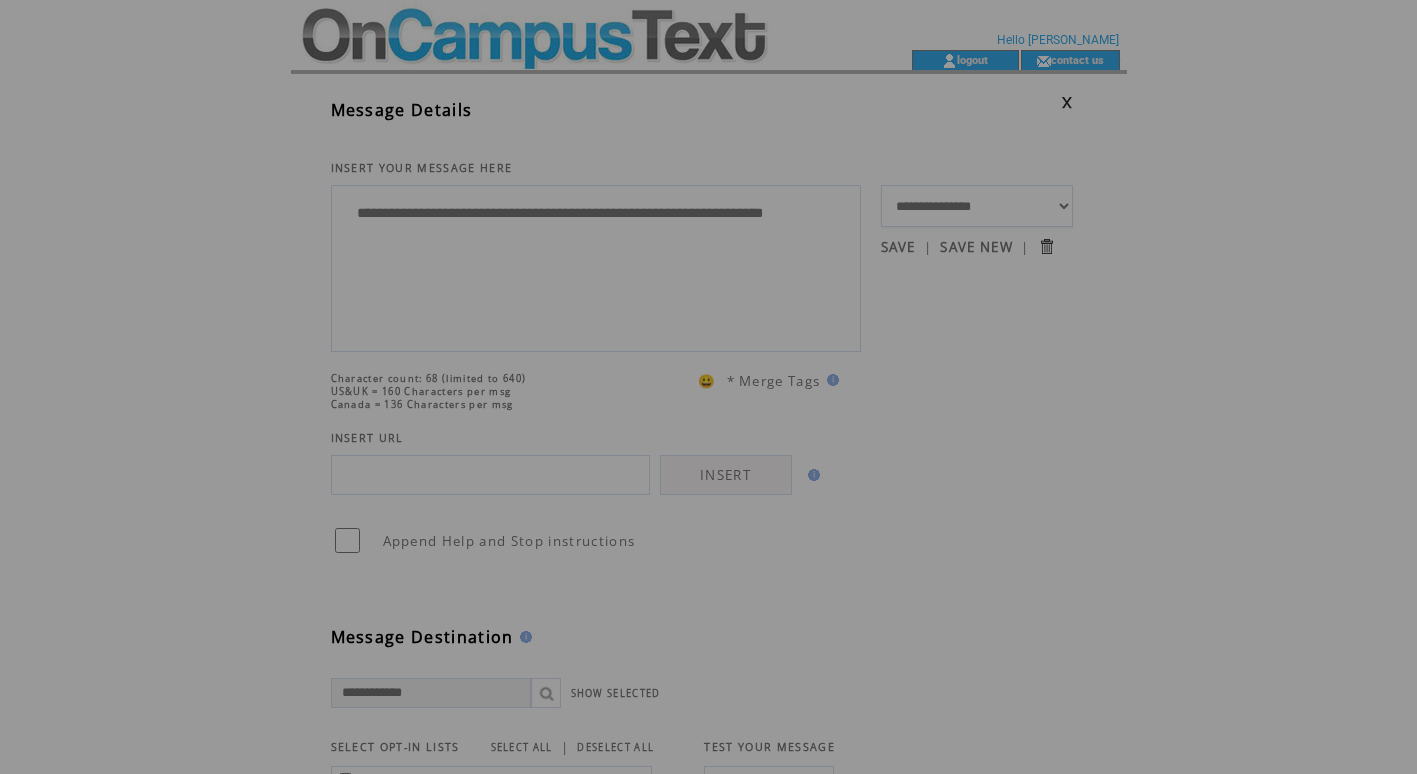 scroll, scrollTop: 0, scrollLeft: 0, axis: both 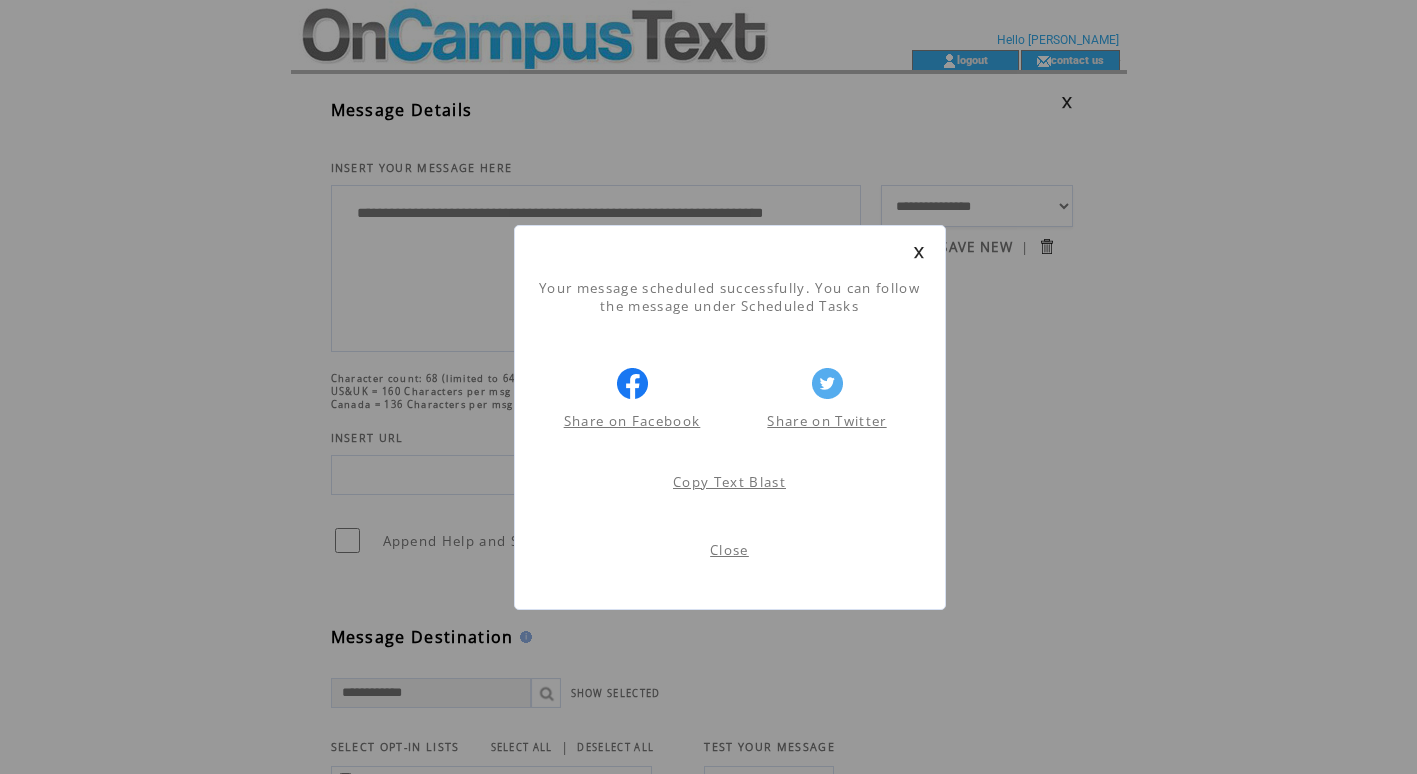 click at bounding box center (919, 252) 